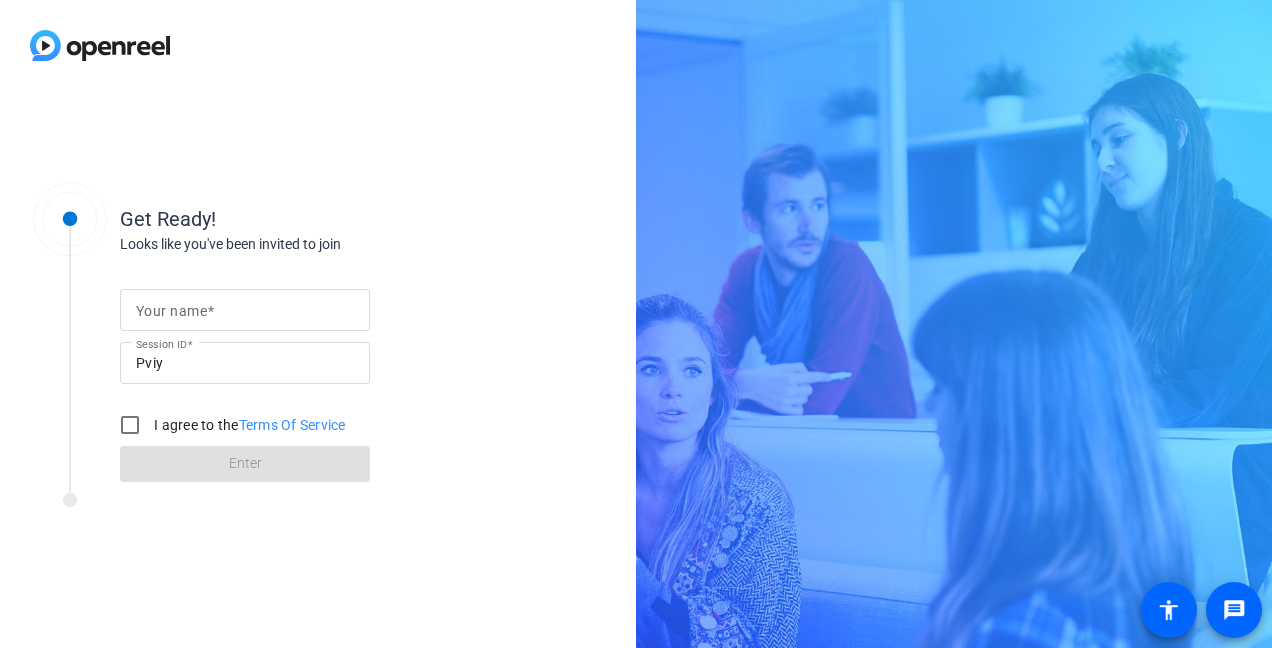 scroll, scrollTop: 0, scrollLeft: 0, axis: both 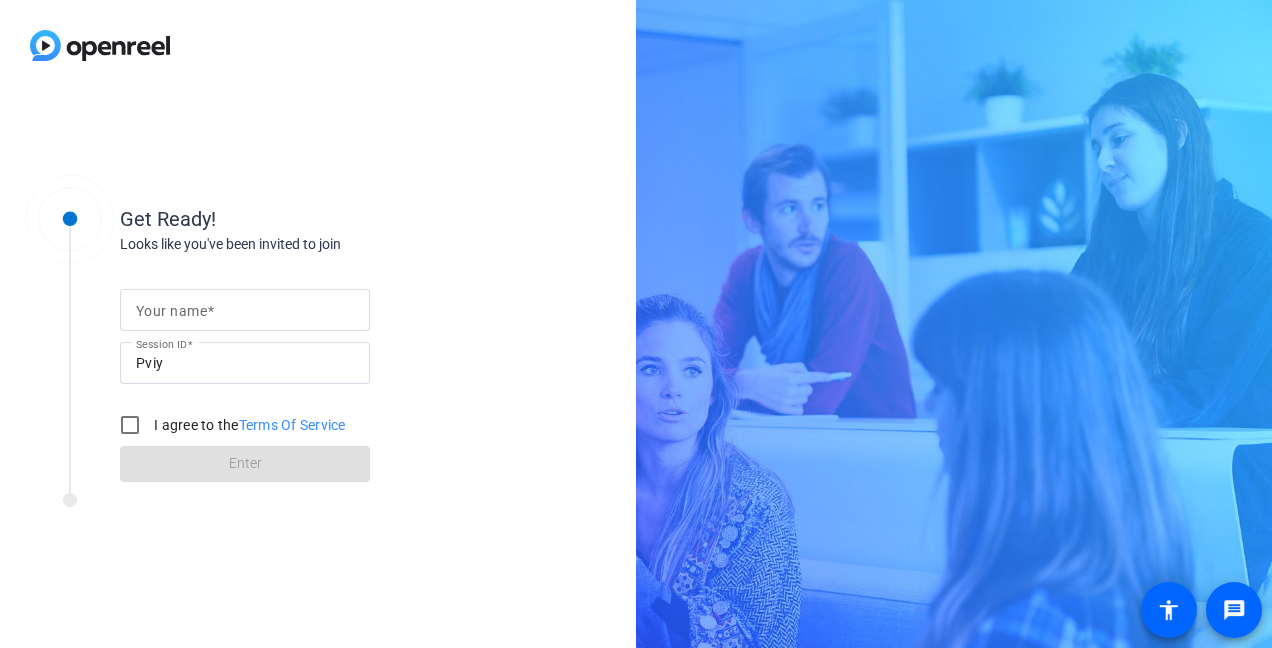 click on "Your name" at bounding box center (245, 310) 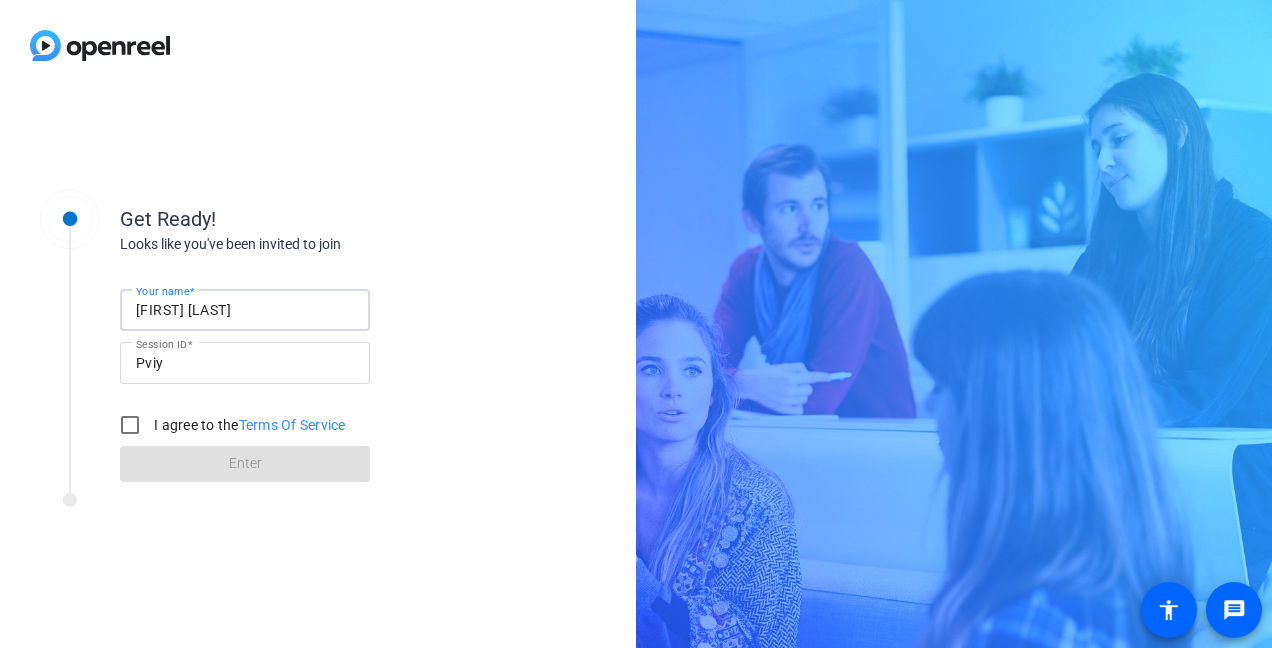 type on "[FIRST] [LAST]" 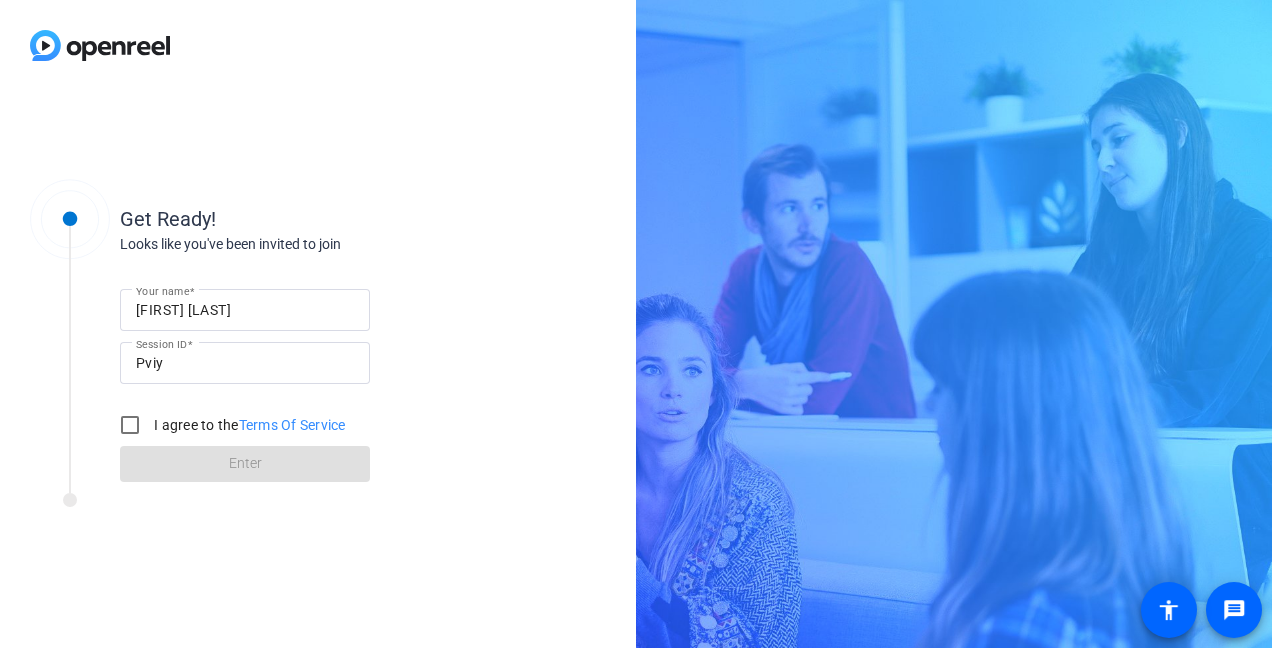 click on "Looks like you've been invited to join" 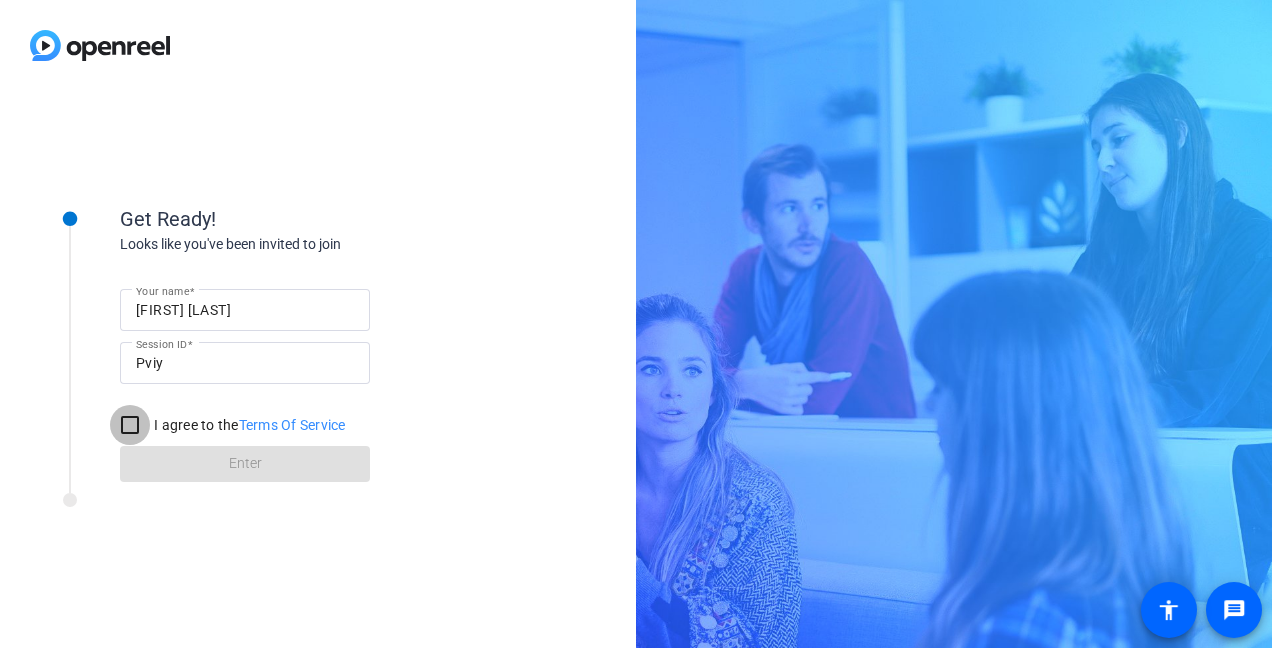 click on "I agree to the  Terms Of Service" at bounding box center (130, 425) 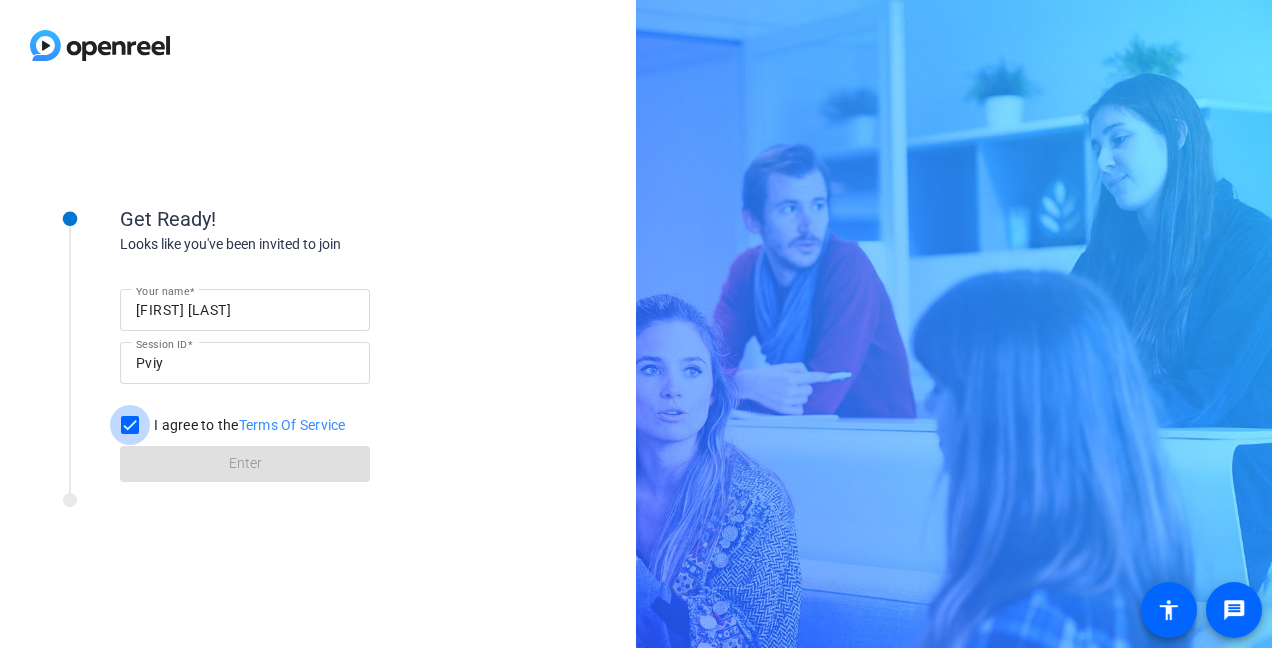 checkbox on "true" 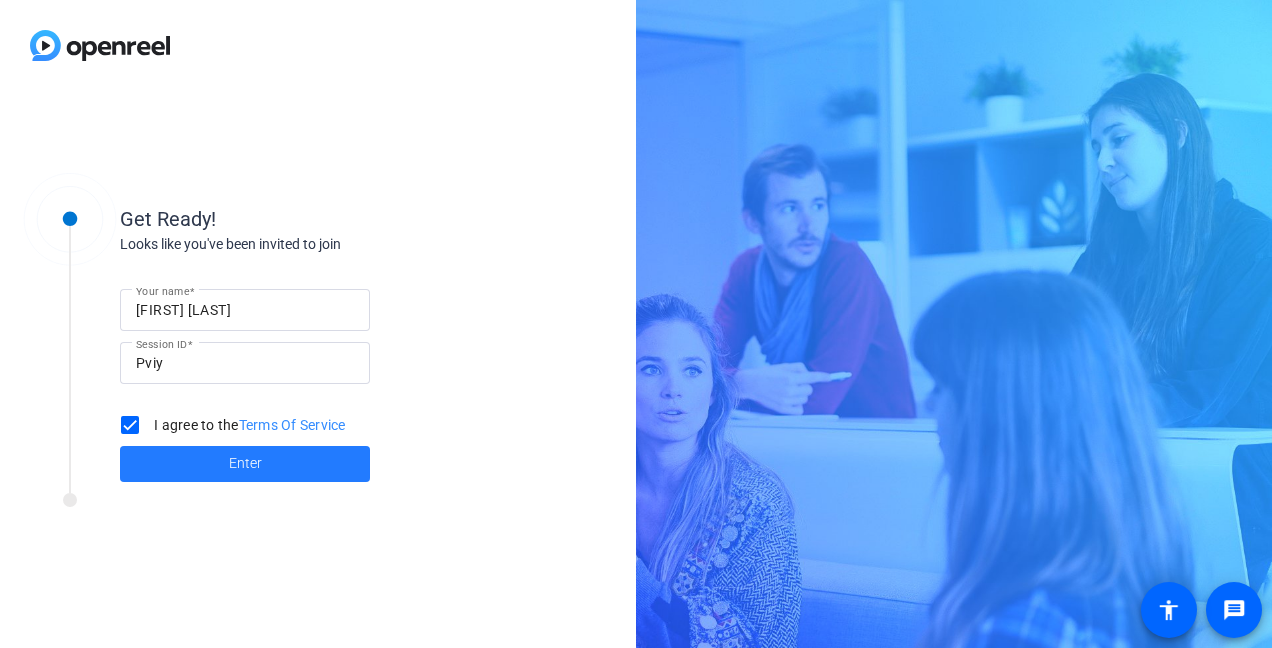 click 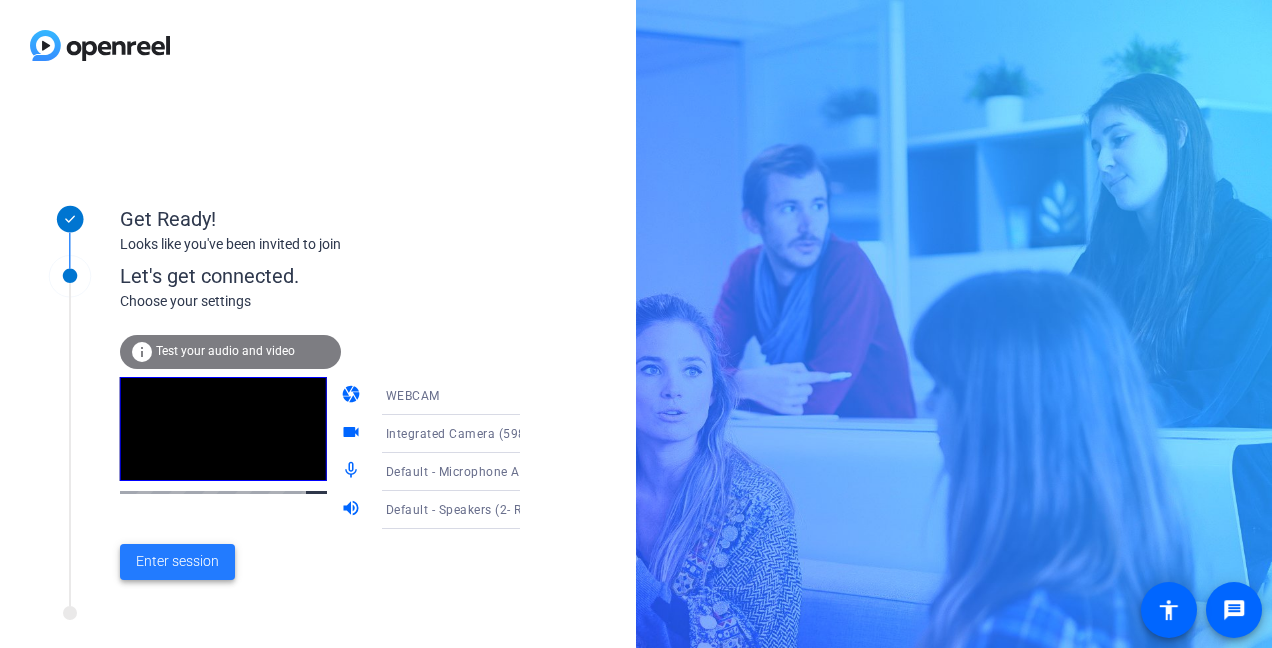 click on "Enter session" 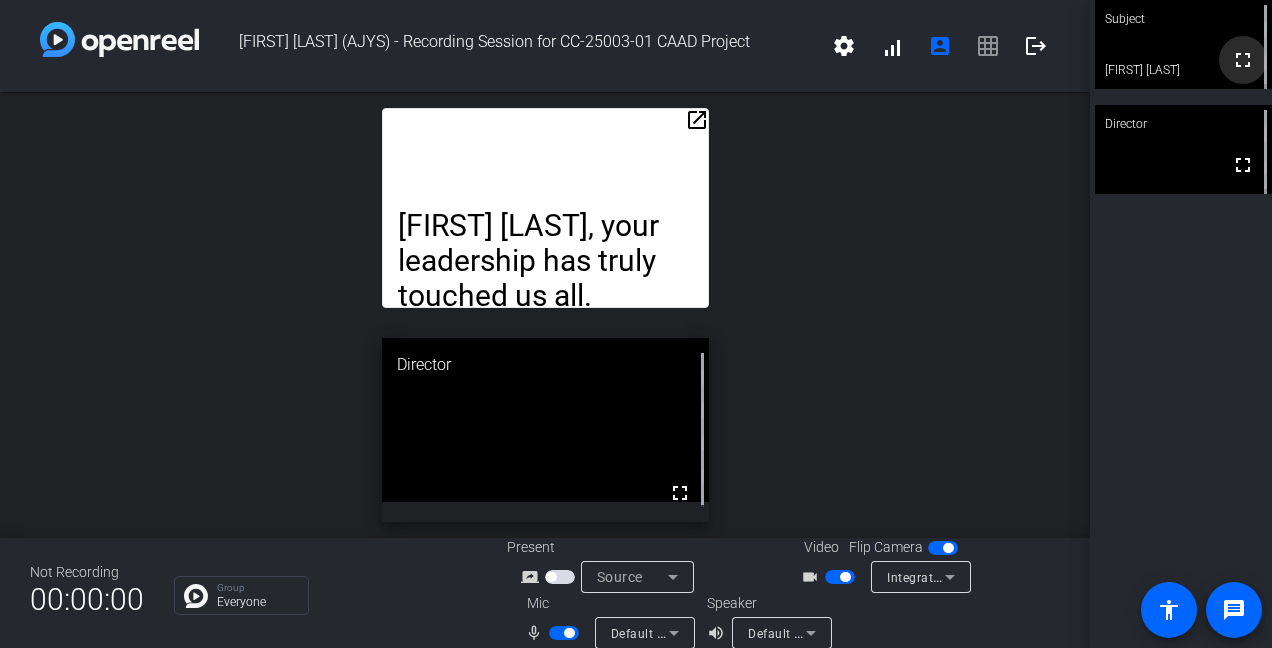 click on "fullscreen" at bounding box center (1243, 60) 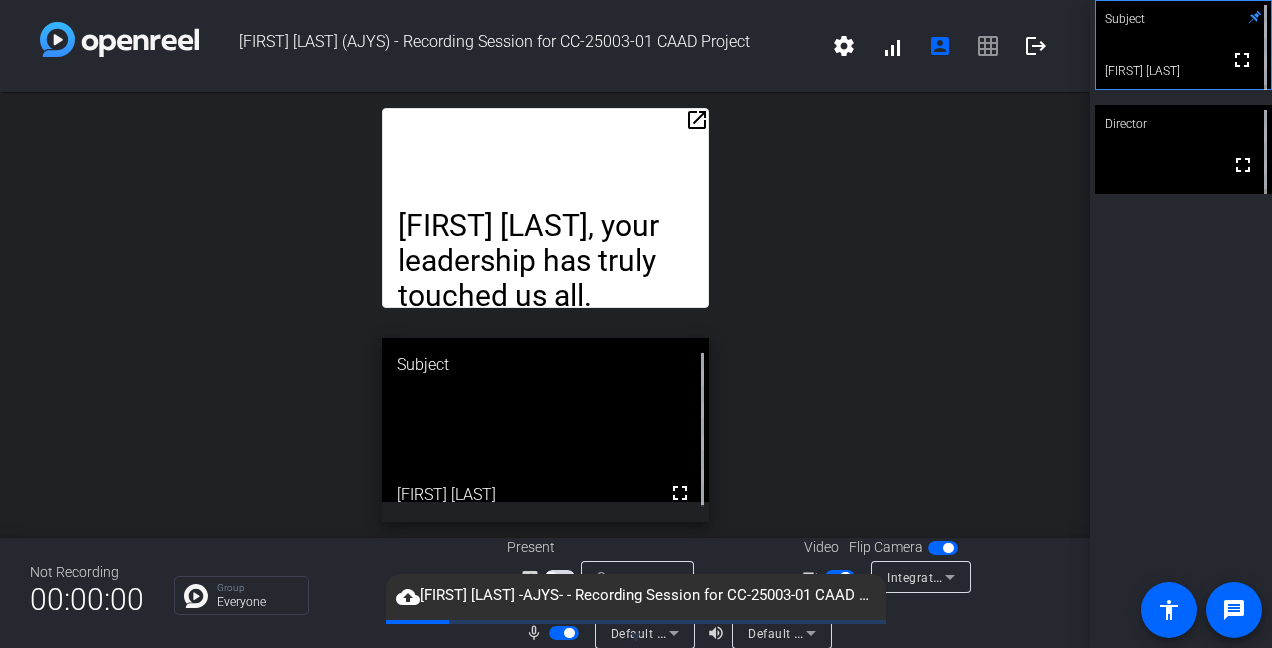 click at bounding box center (560, 577) 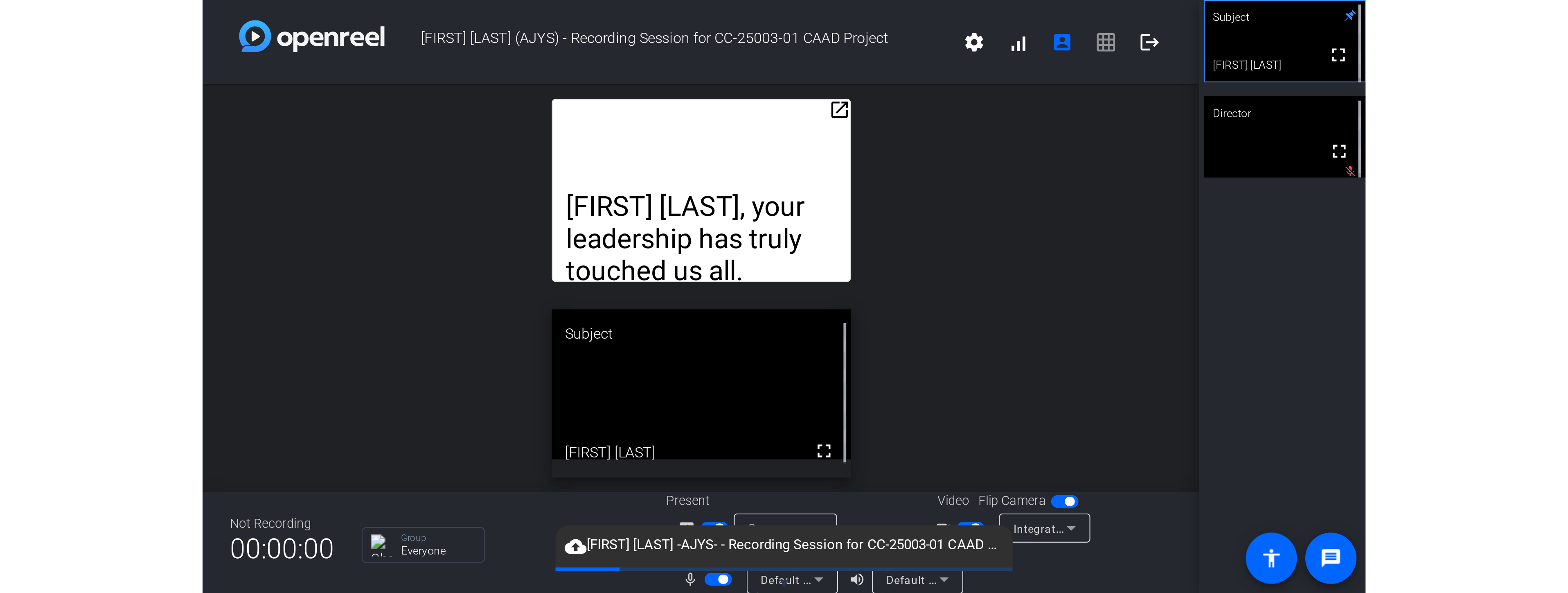 scroll, scrollTop: 9, scrollLeft: 0, axis: vertical 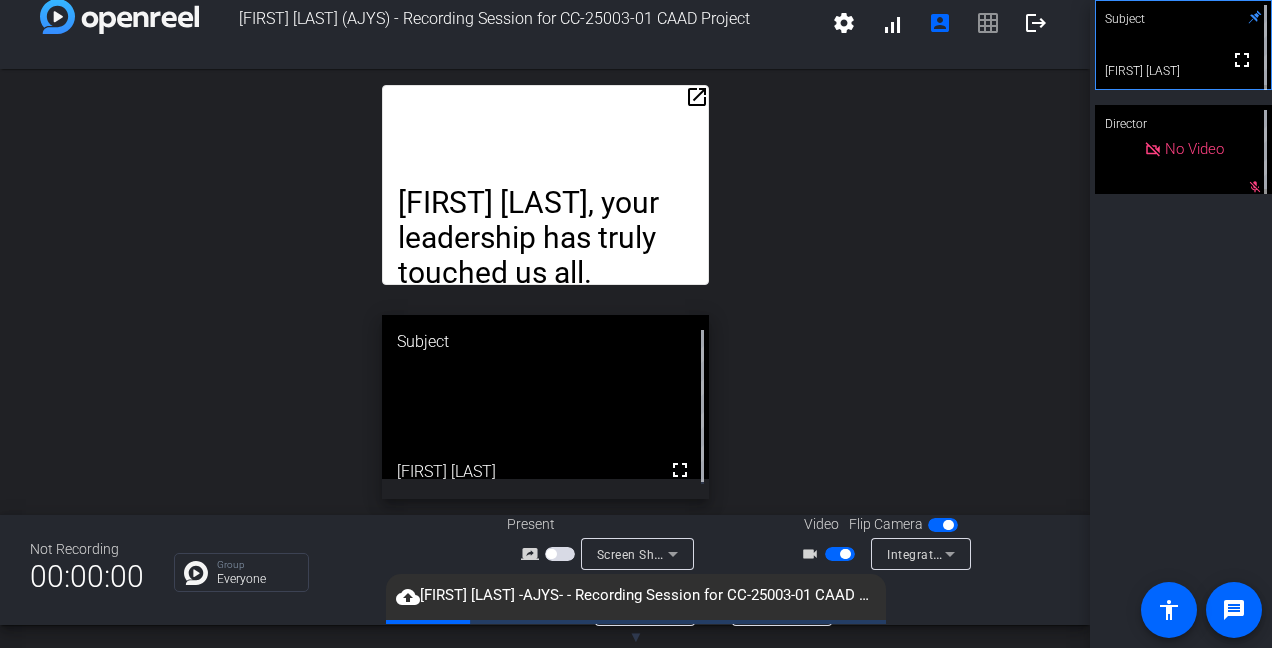 click on "Subject" at bounding box center (1183, 19) 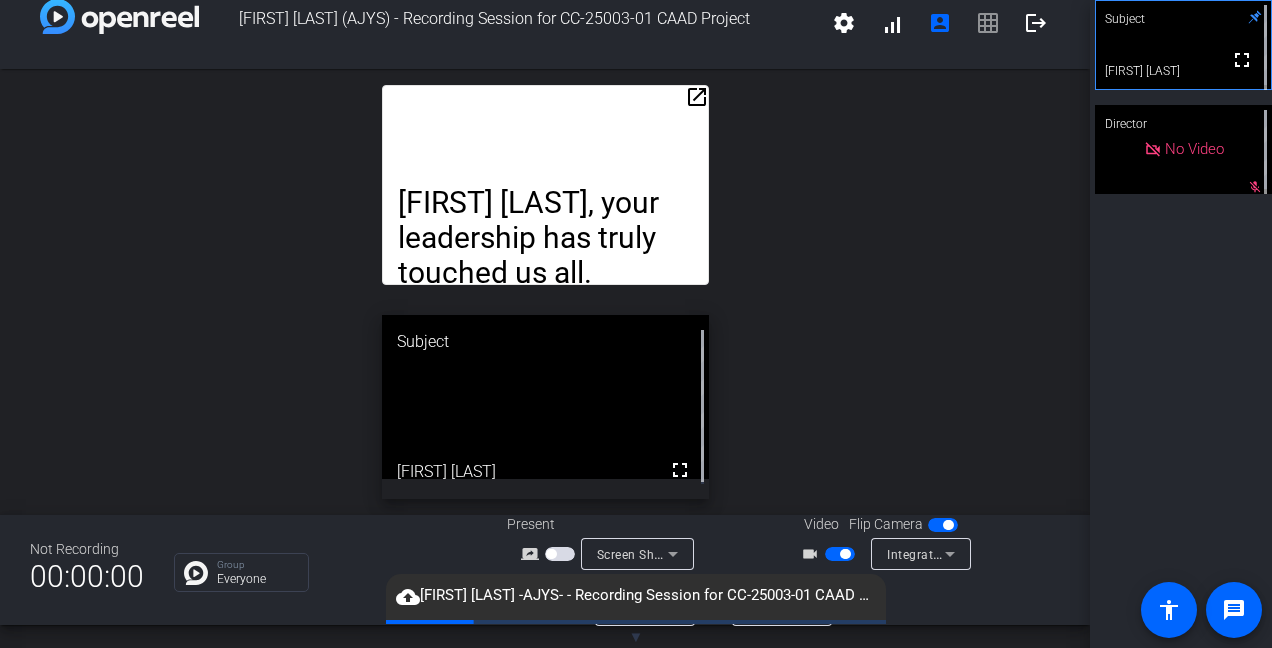 click at bounding box center (943, 525) 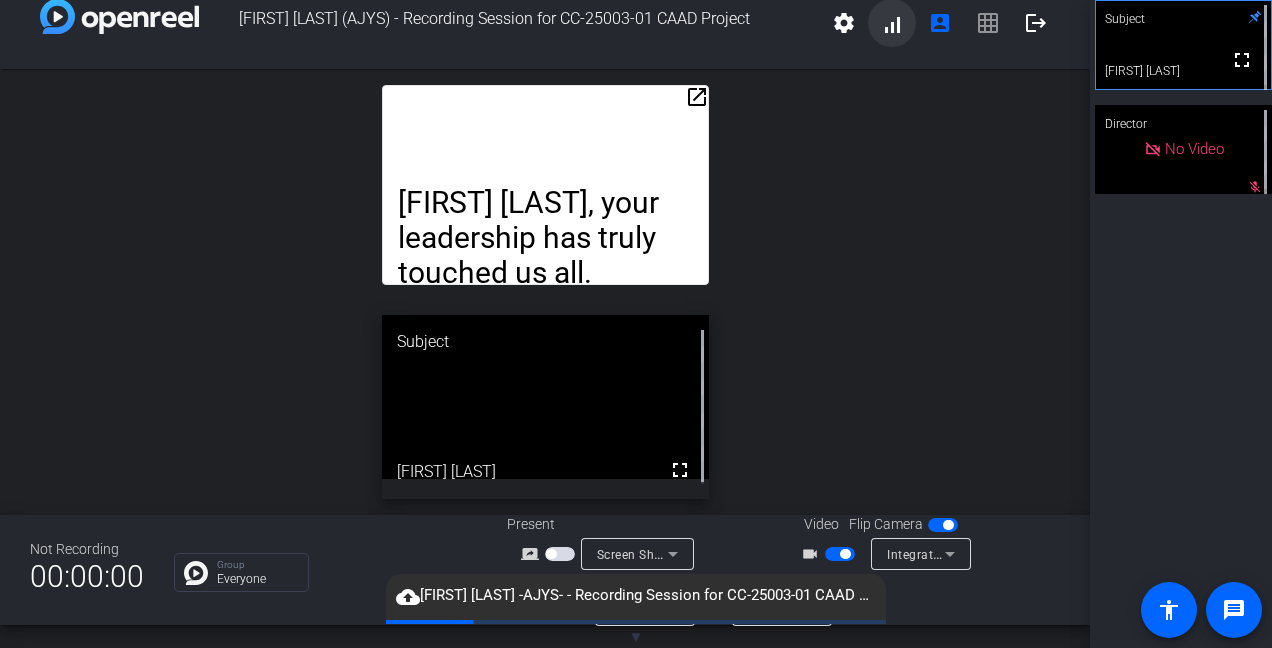 click at bounding box center [948, 525] 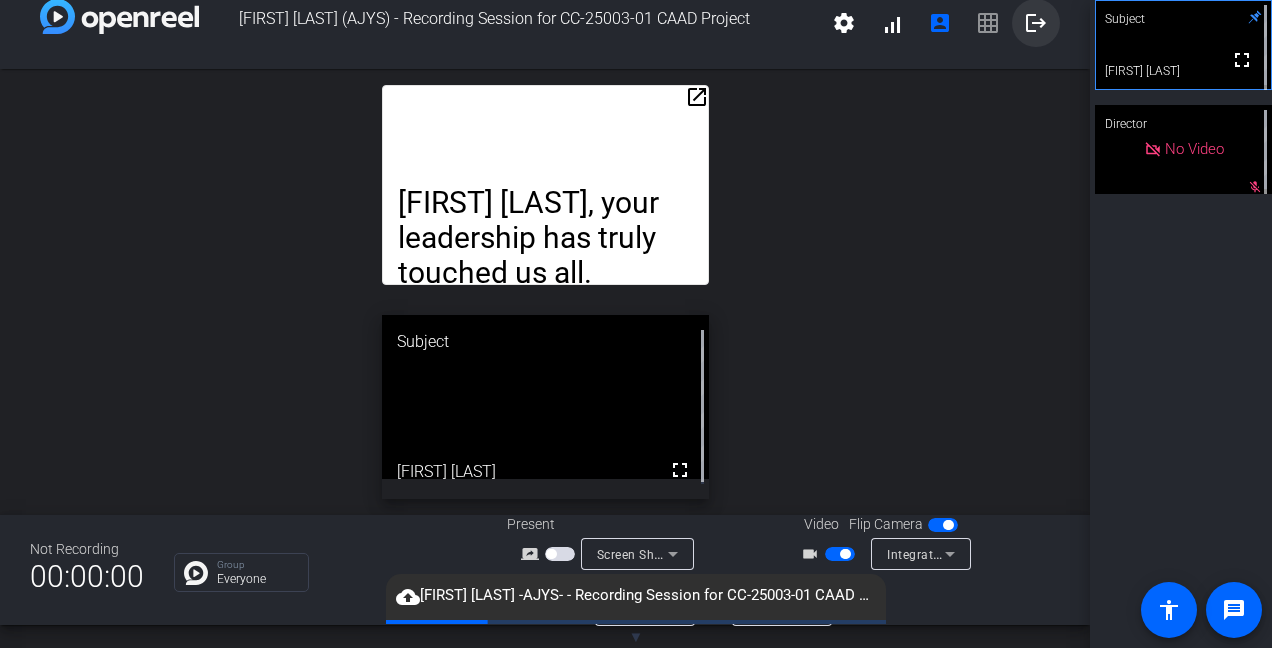 click on "videocam_outline" at bounding box center [813, 554] 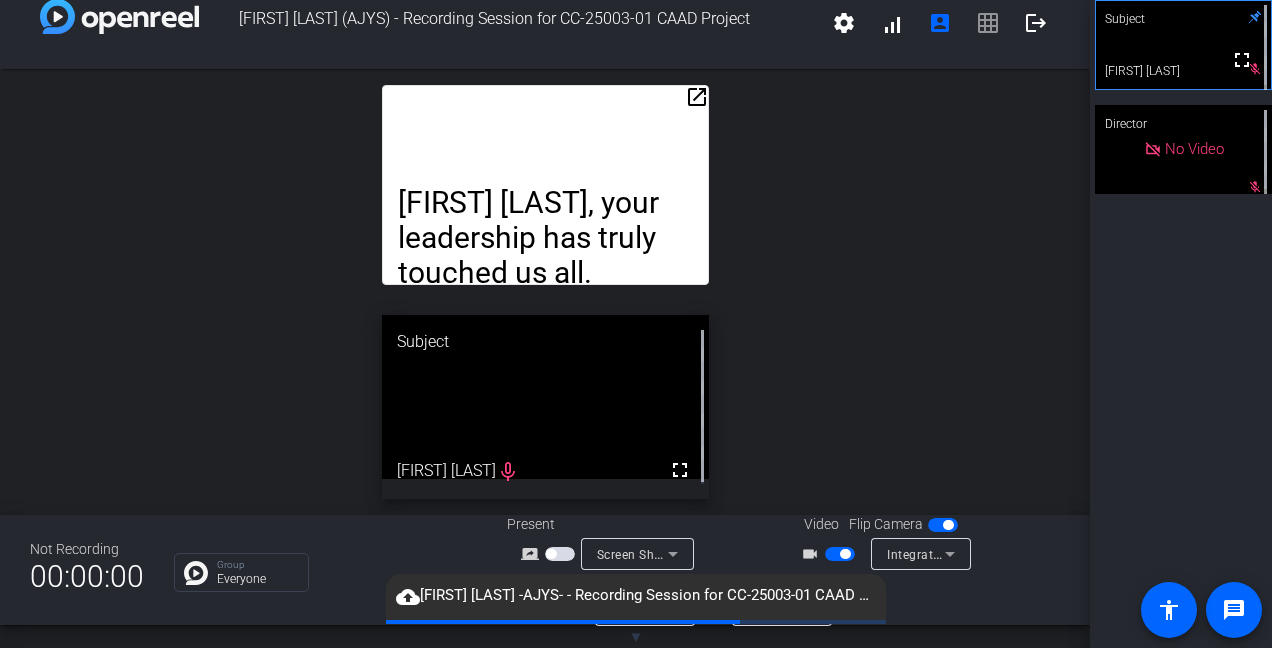 click at bounding box center (943, 525) 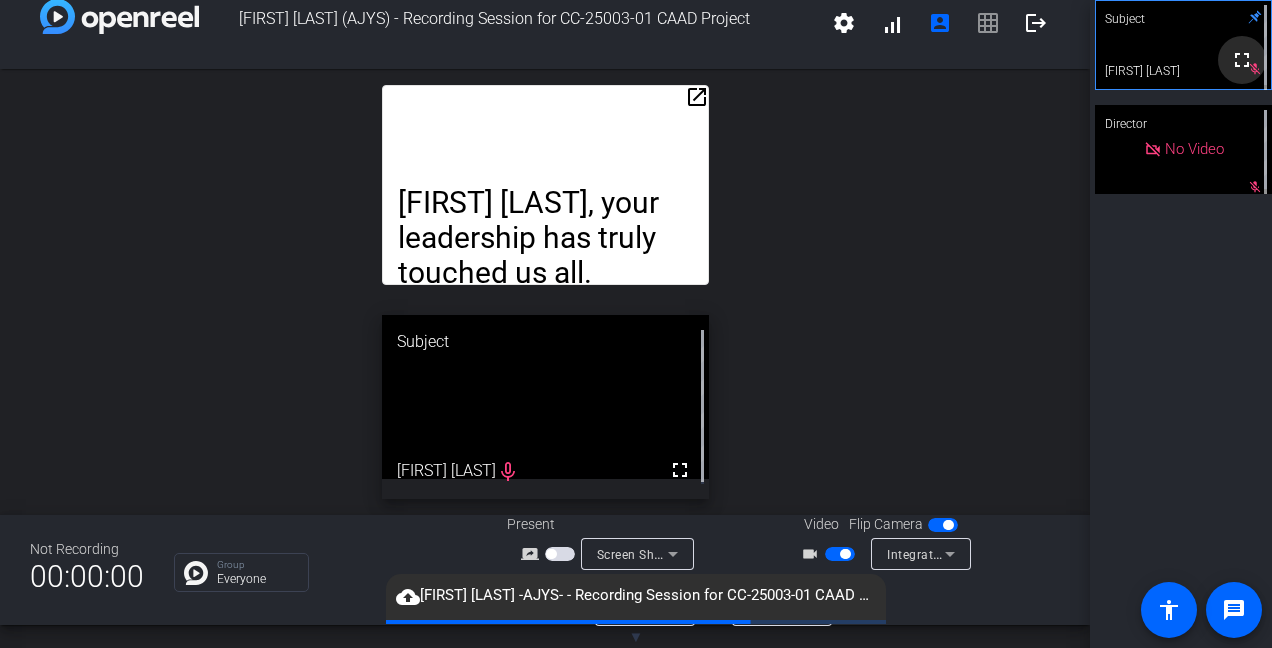 click at bounding box center (1242, 60) 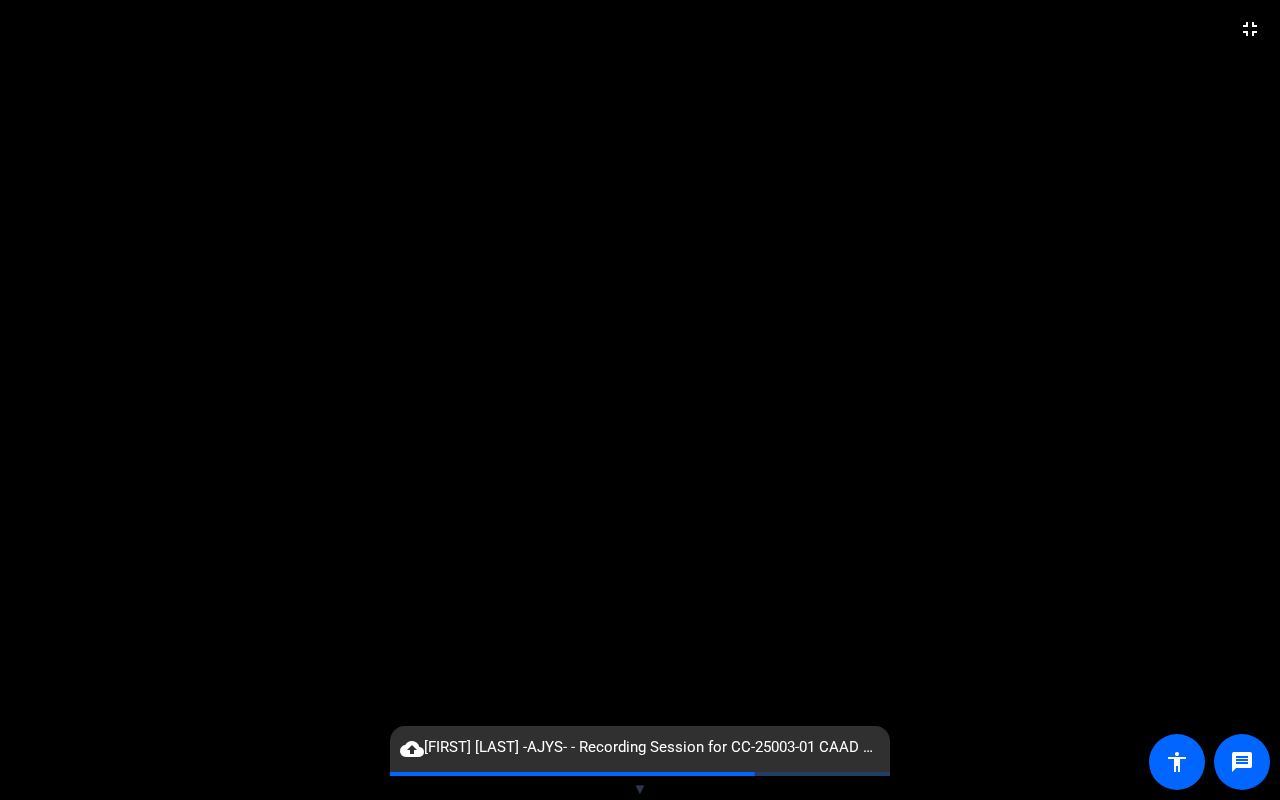 click at bounding box center [640, 400] 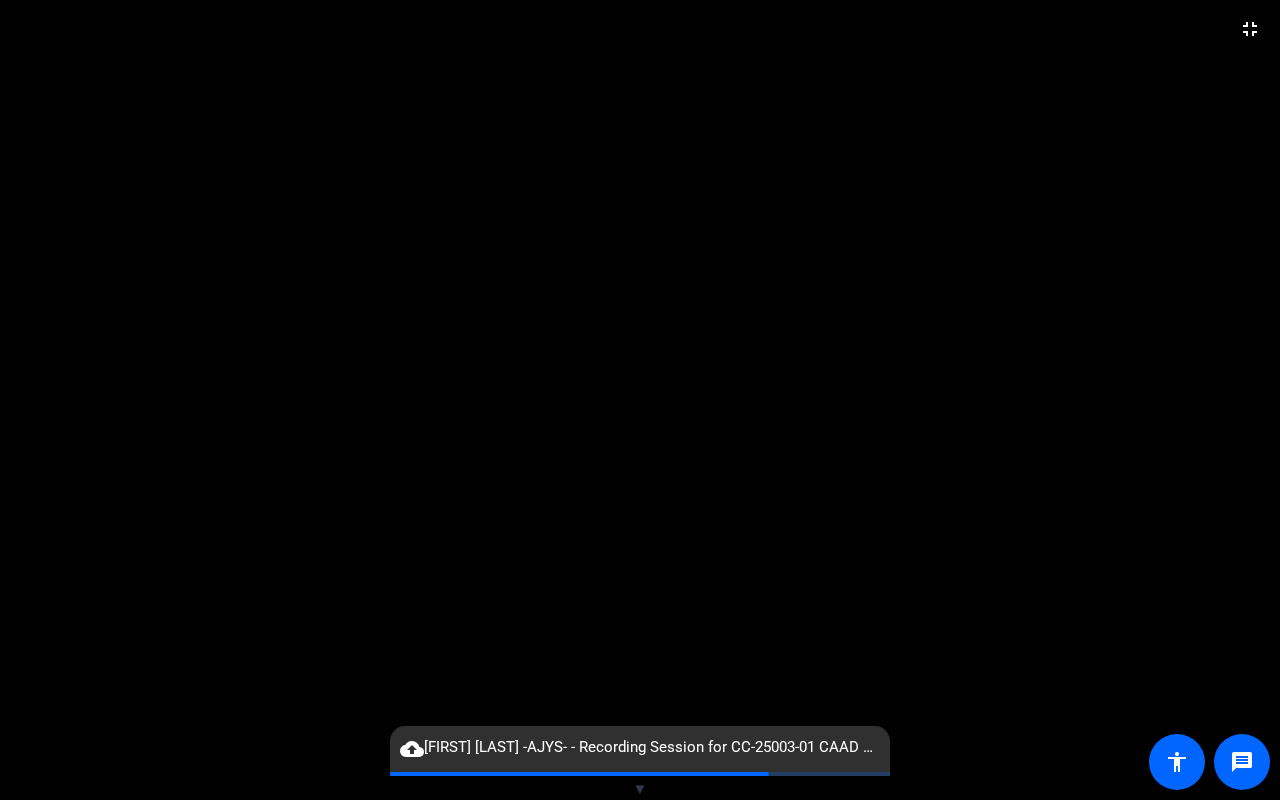 drag, startPoint x: 654, startPoint y: 187, endPoint x: 1252, endPoint y: 162, distance: 598.52234 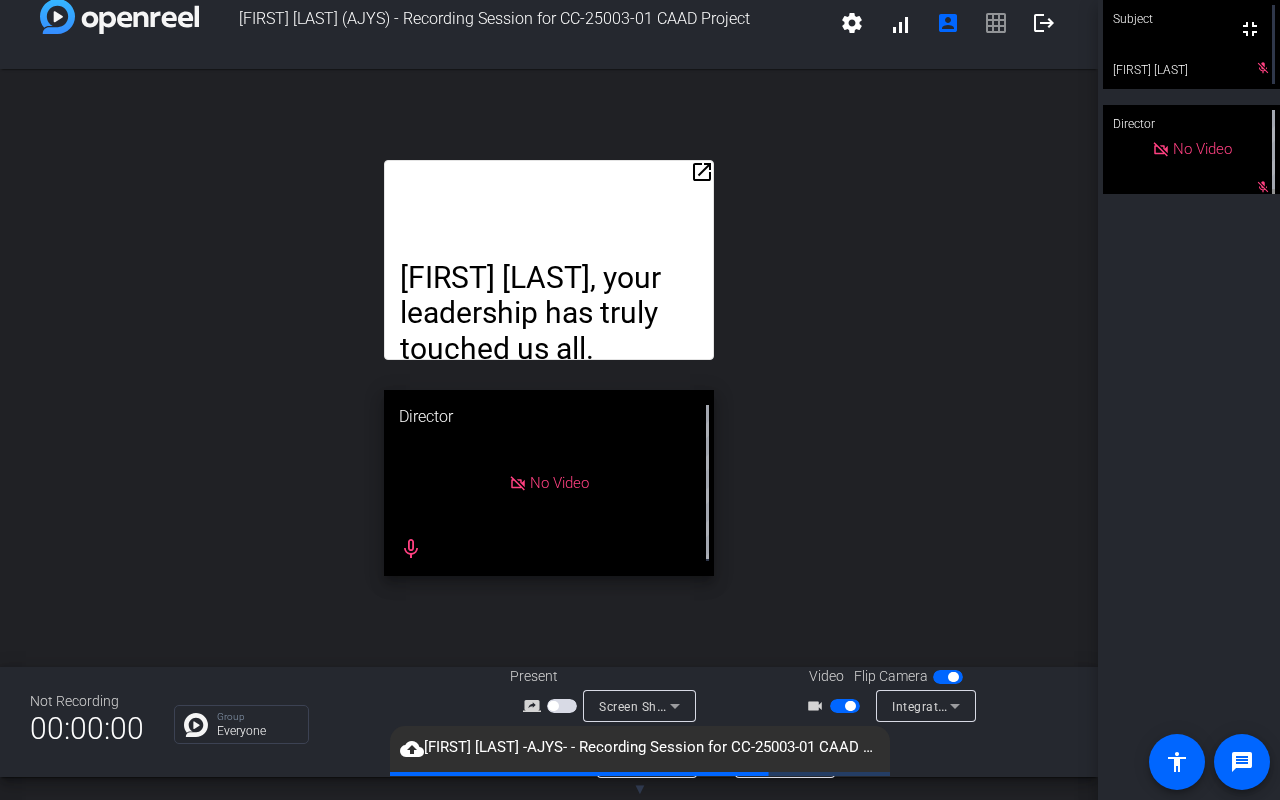 click on "[FIRST] [LAST] (AJYS) - Recording Session for CC-25003-01 CAAD Project   settings   signal_cellular_alt  account_box grid_on logout open_in_new [FIRST] [LAST], your leadership has truly touched us all. Working alongside you, I saw firsthand the genuine care you have for the CAAD team—not just in achieving our goals but in creating a space where everyone felt valued, heard, and celebrated for who they truly are. Under your leadership CAAD membership has grown over 10% and through our commitment to the Equity Justice Donation program we've had a significant financial impact over $300M in just 3 years. Thank you for guiding us with such compassion and integrity; you’ve set a standard for what it means to lead with heart. This video is a cheers and a tribute to you.   Director   No Video    mic_none  Not Recording  00:00:00  Group  Everyone Present screen_share_outline Screen Sharing Video Flip Camera videocam_outline Integrated Camera (5986:118c) Mic mic_none Speaker volume_up  Subject  fullscreen_exit  Director" 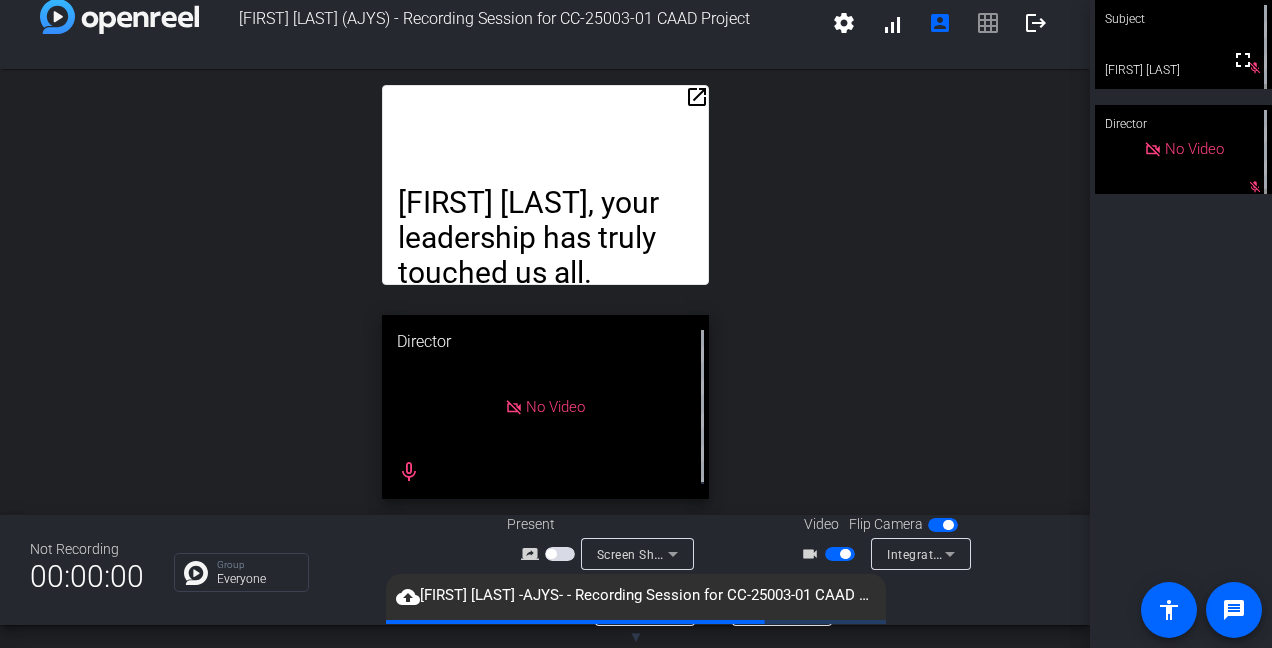click at bounding box center [845, 554] 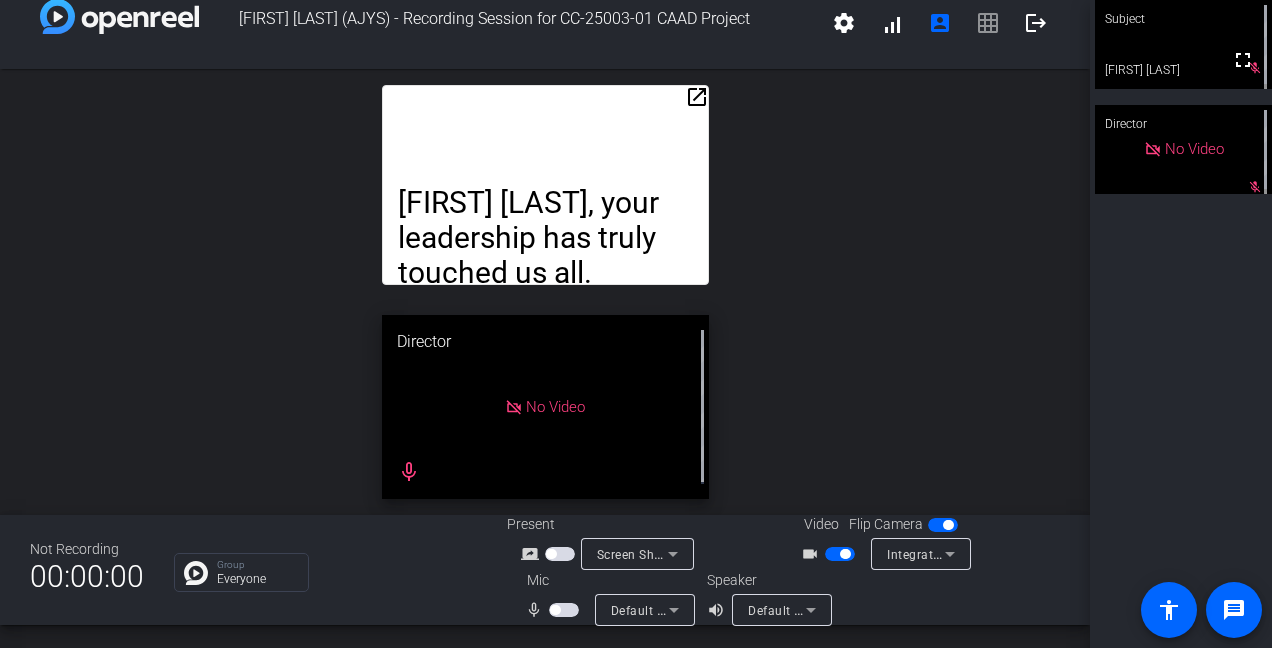 click at bounding box center (845, 554) 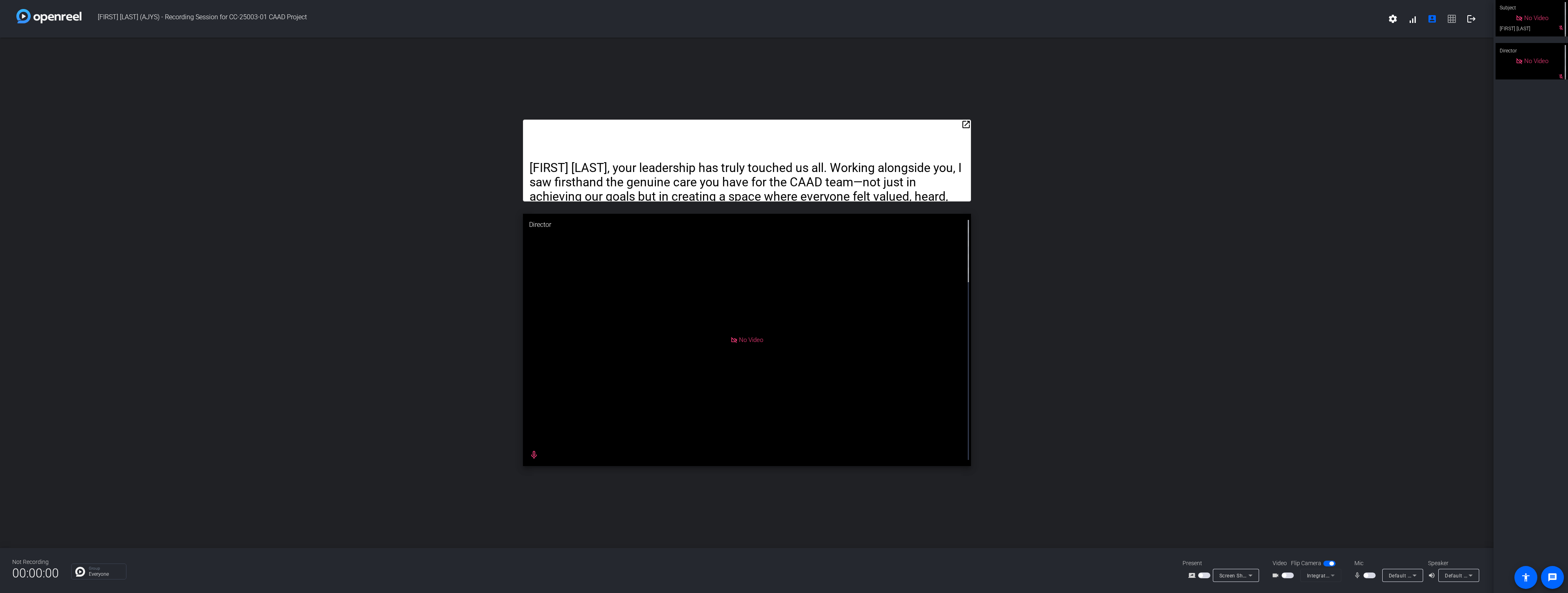 scroll, scrollTop: 0, scrollLeft: 0, axis: both 